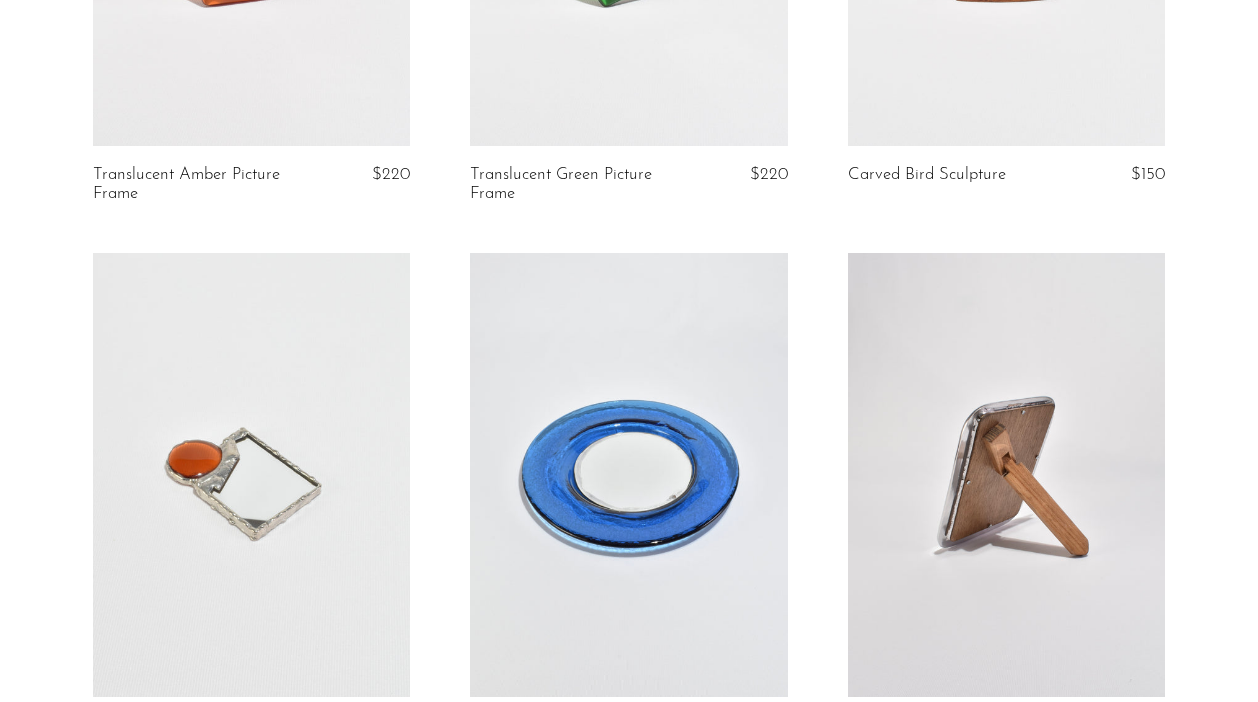 scroll, scrollTop: 1035, scrollLeft: 0, axis: vertical 